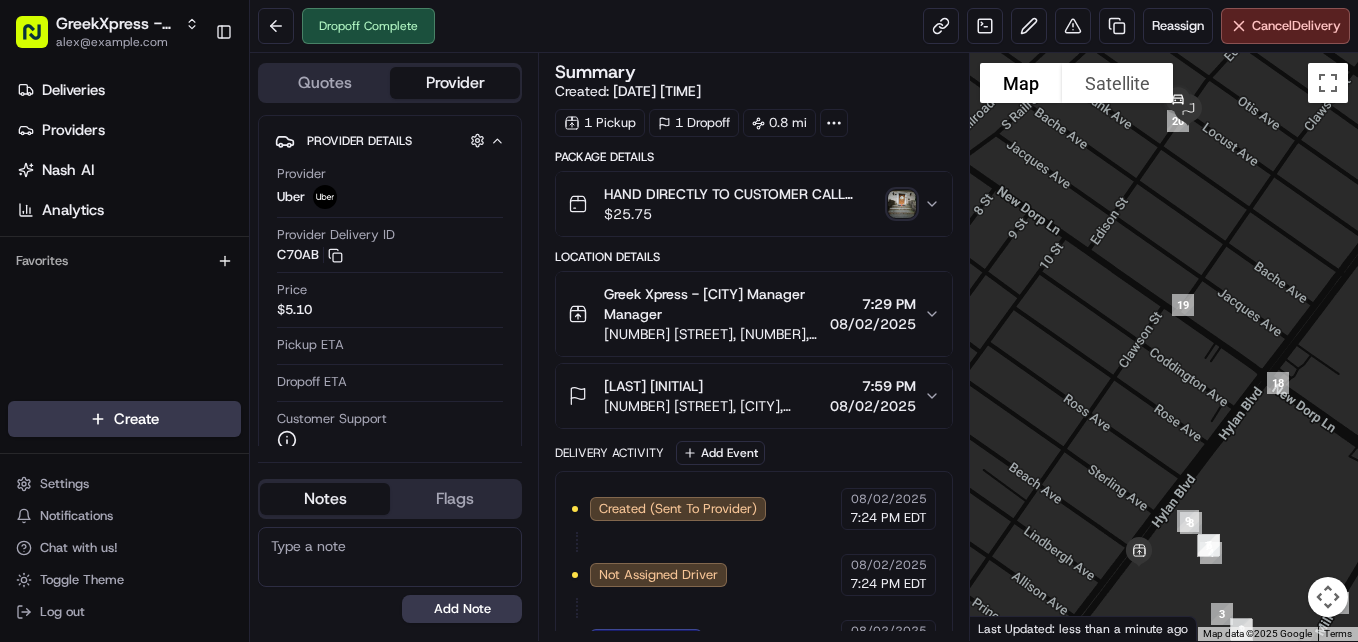 scroll, scrollTop: 0, scrollLeft: 0, axis: both 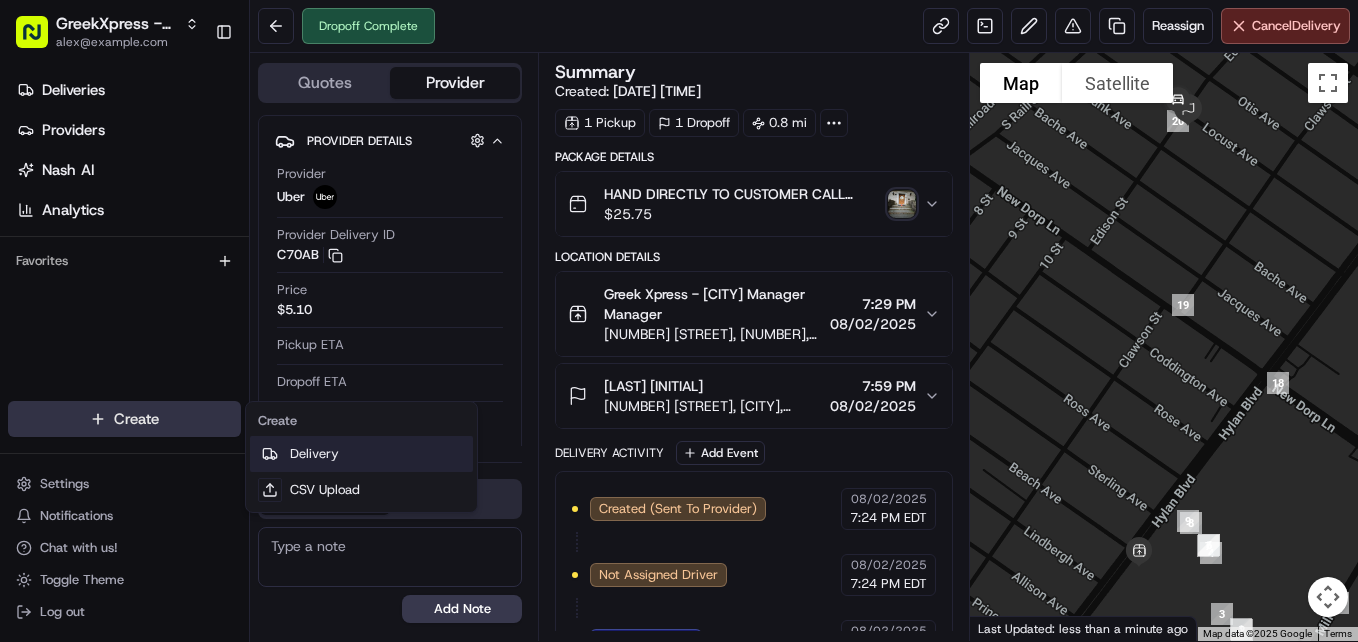 click on "Delivery" at bounding box center [361, 454] 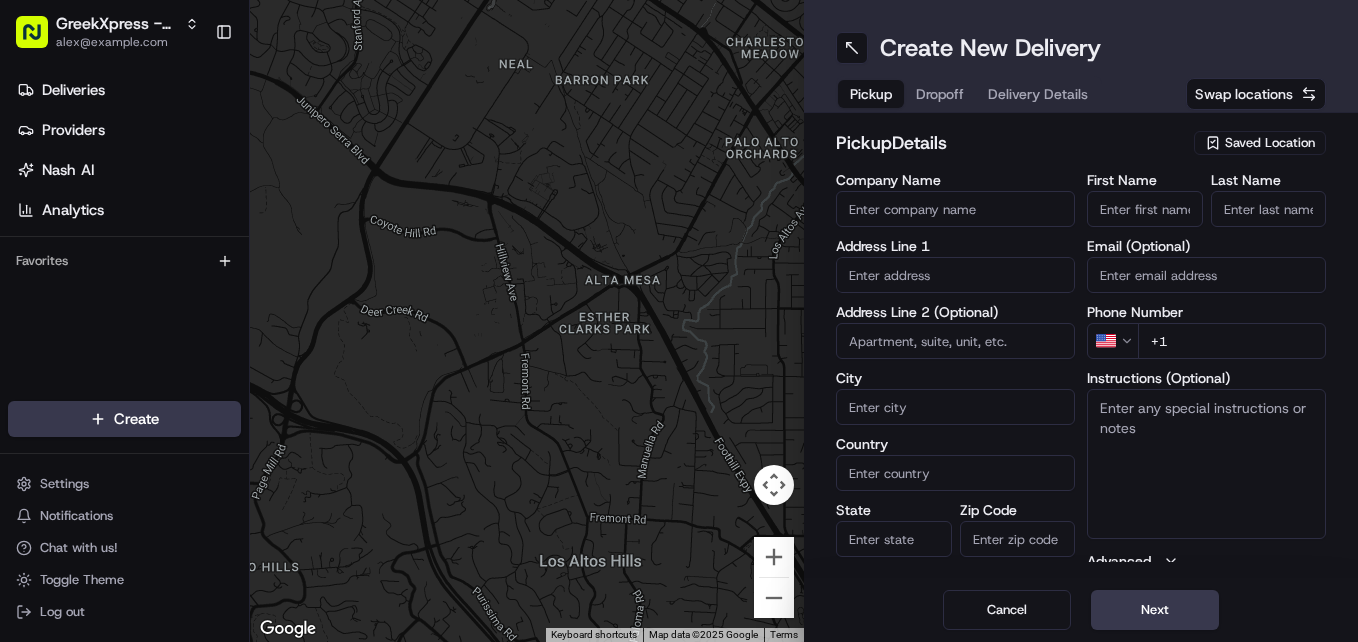 click on "Saved Location" at bounding box center (1270, 143) 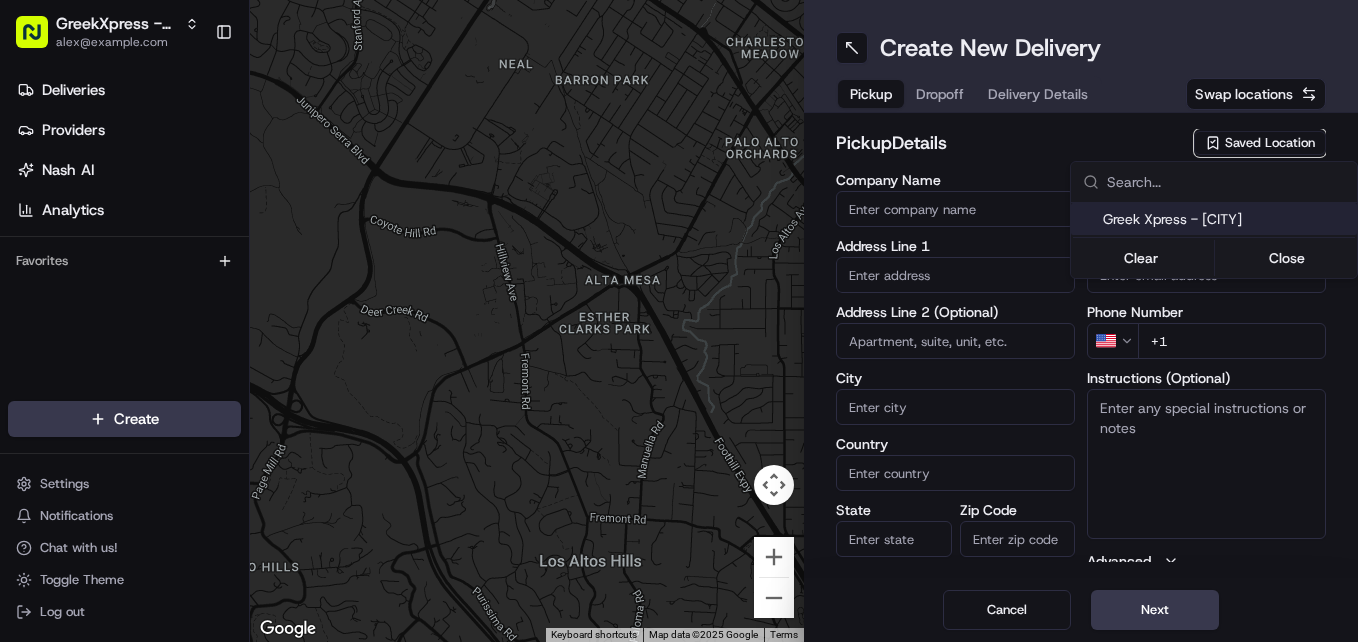 click on "Greek Xpress - [CITY]" at bounding box center (1226, 219) 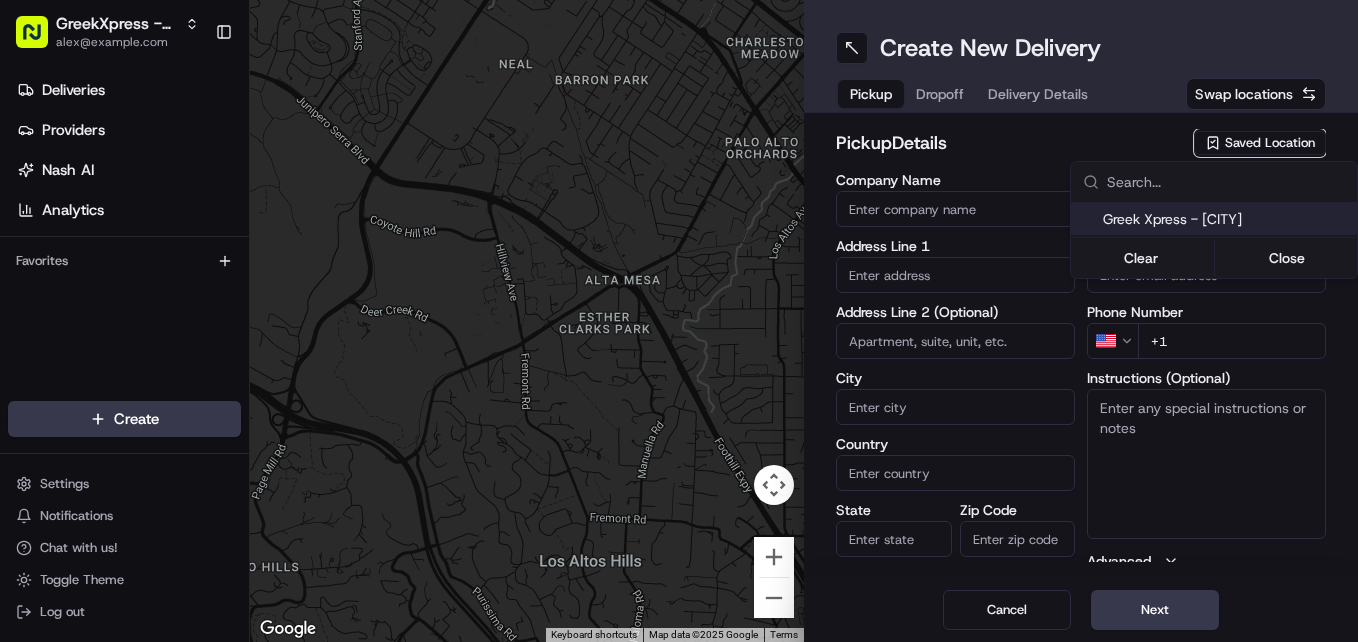 type on "Greek Xpress - [CITY]" 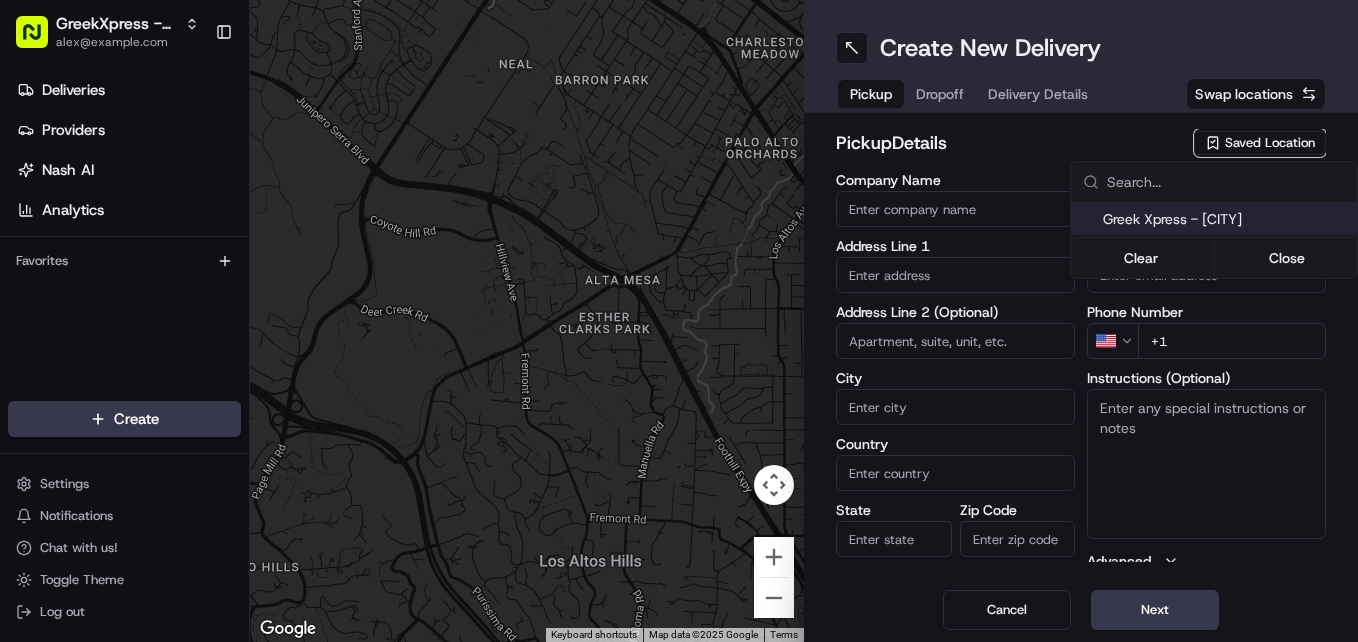 type on "[NUMBER] [STREET]" 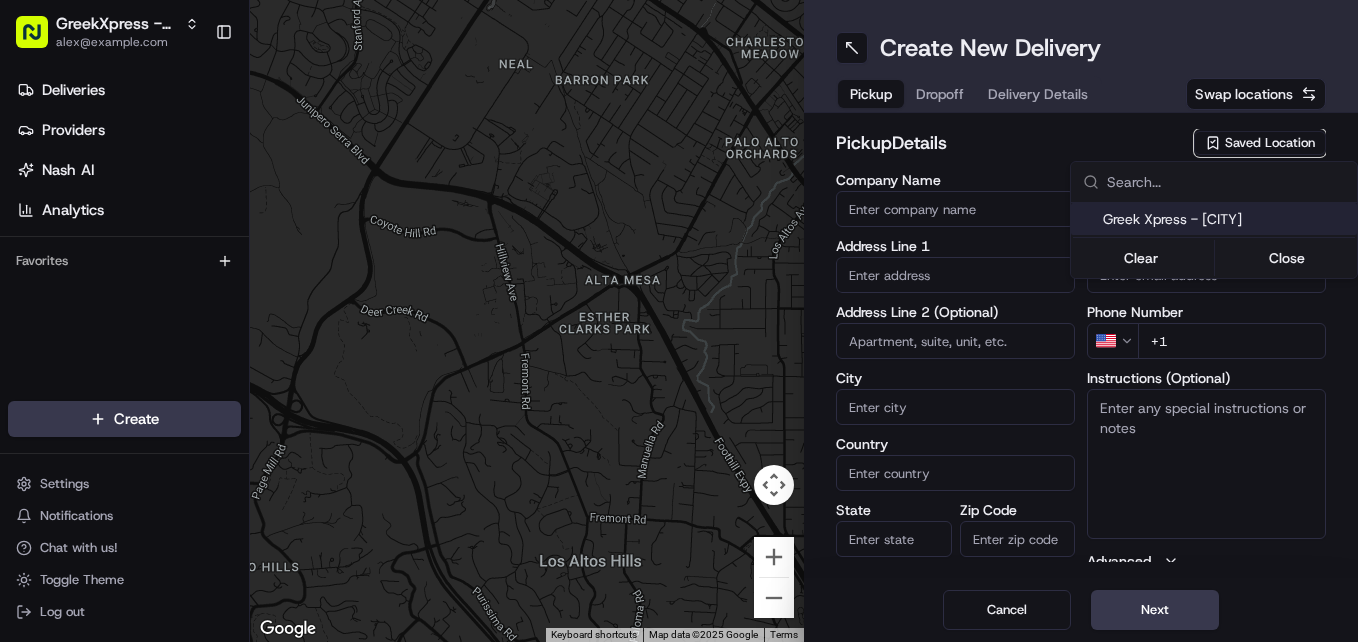 type on "#120" 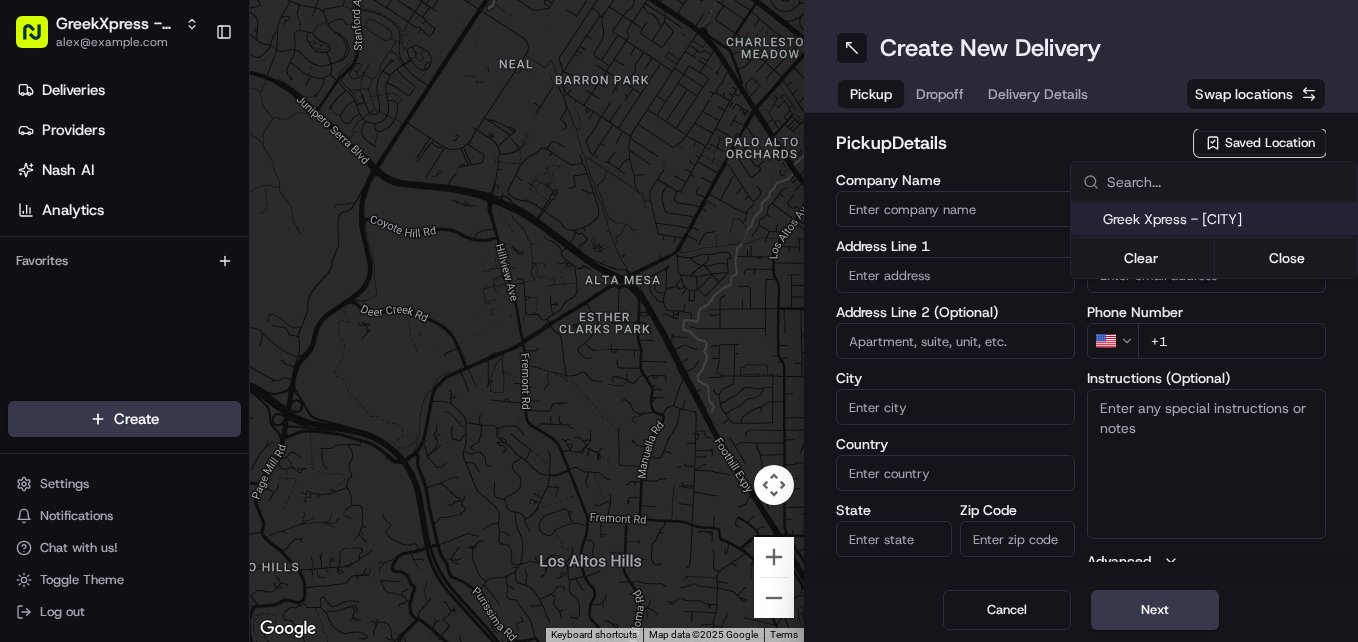 type on "[CITY]" 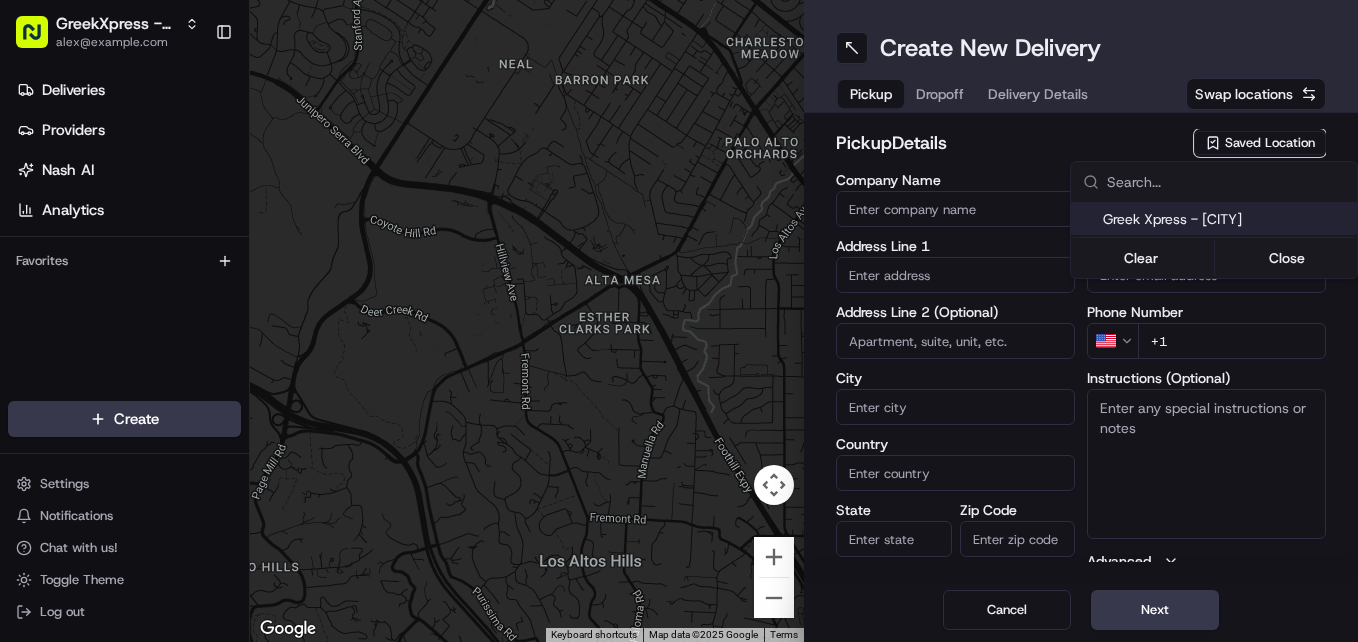 type on "NY" 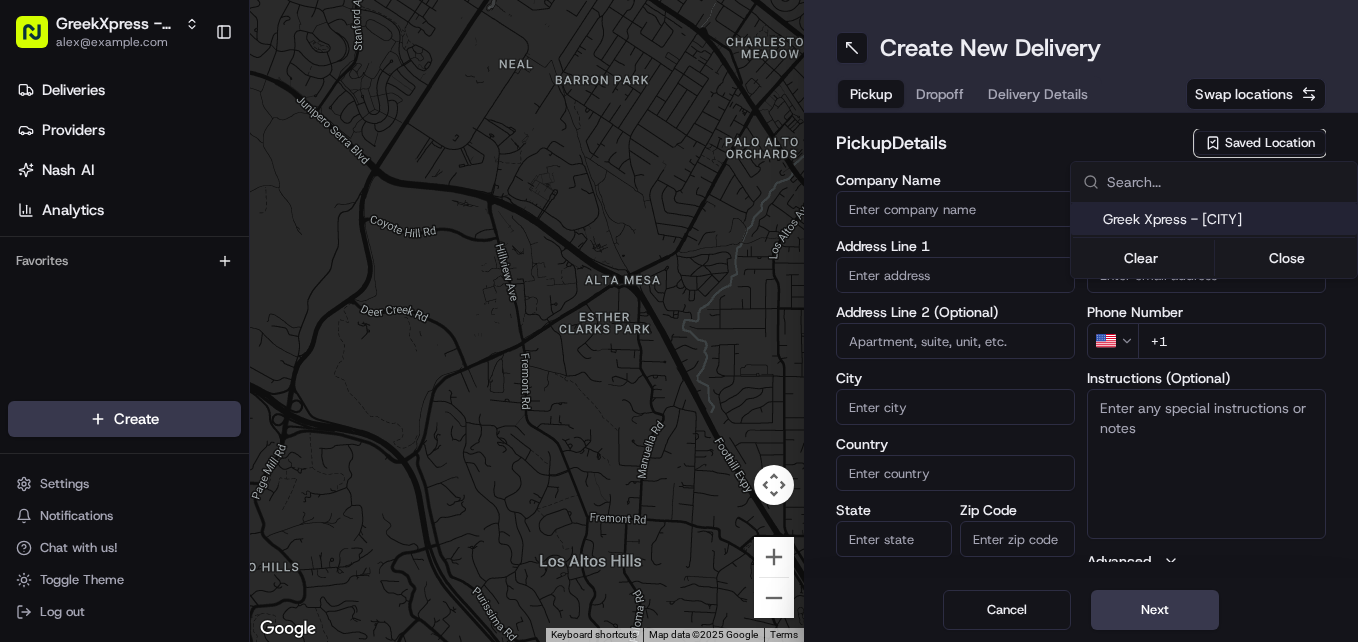 type on "10306" 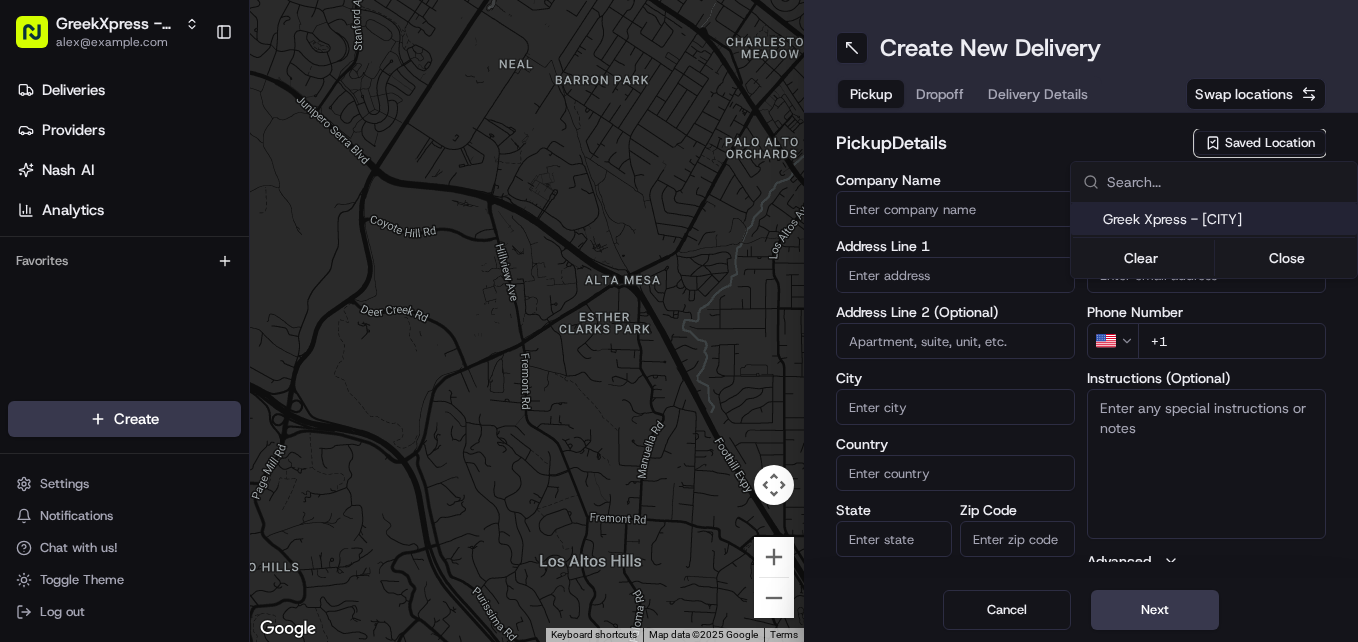 type on "Manager" 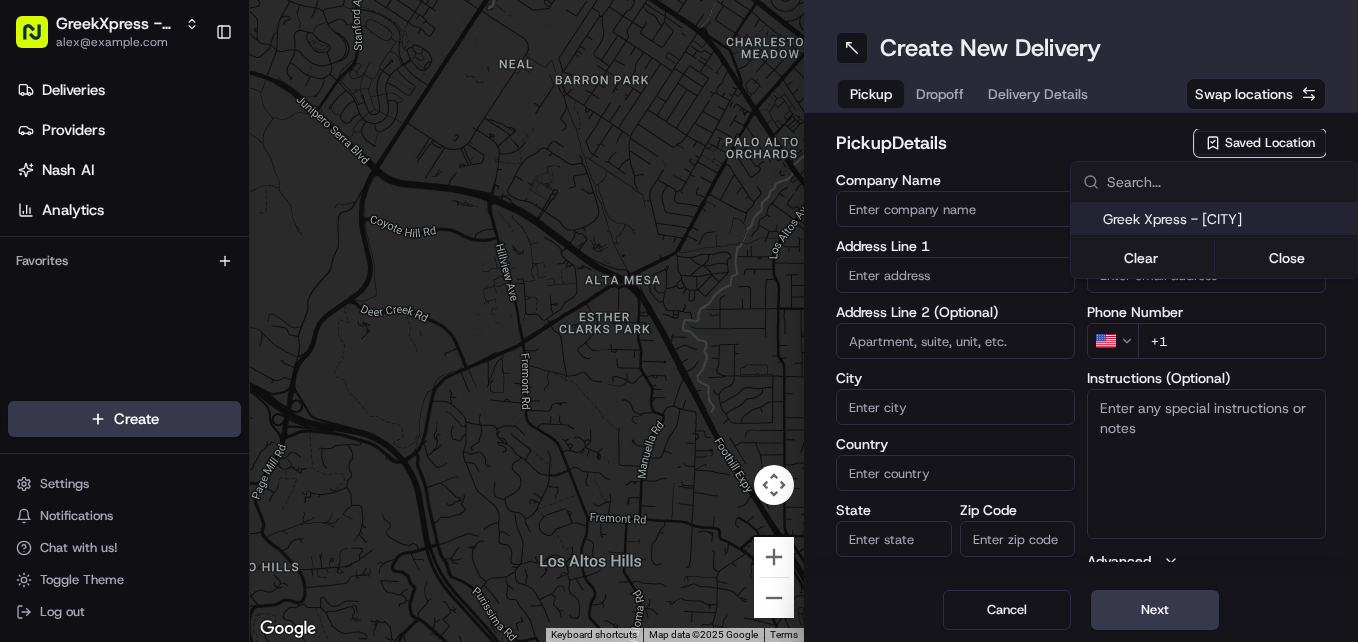 type on "Manager" 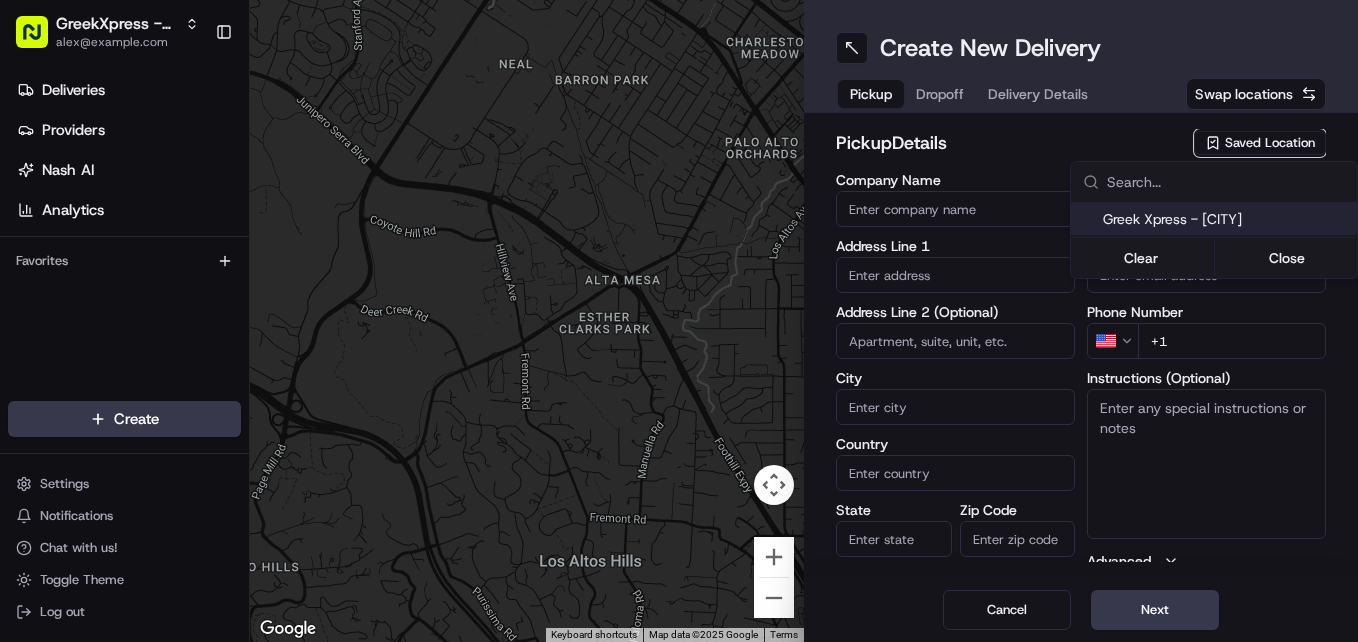 type on "+1 [PHONE]" 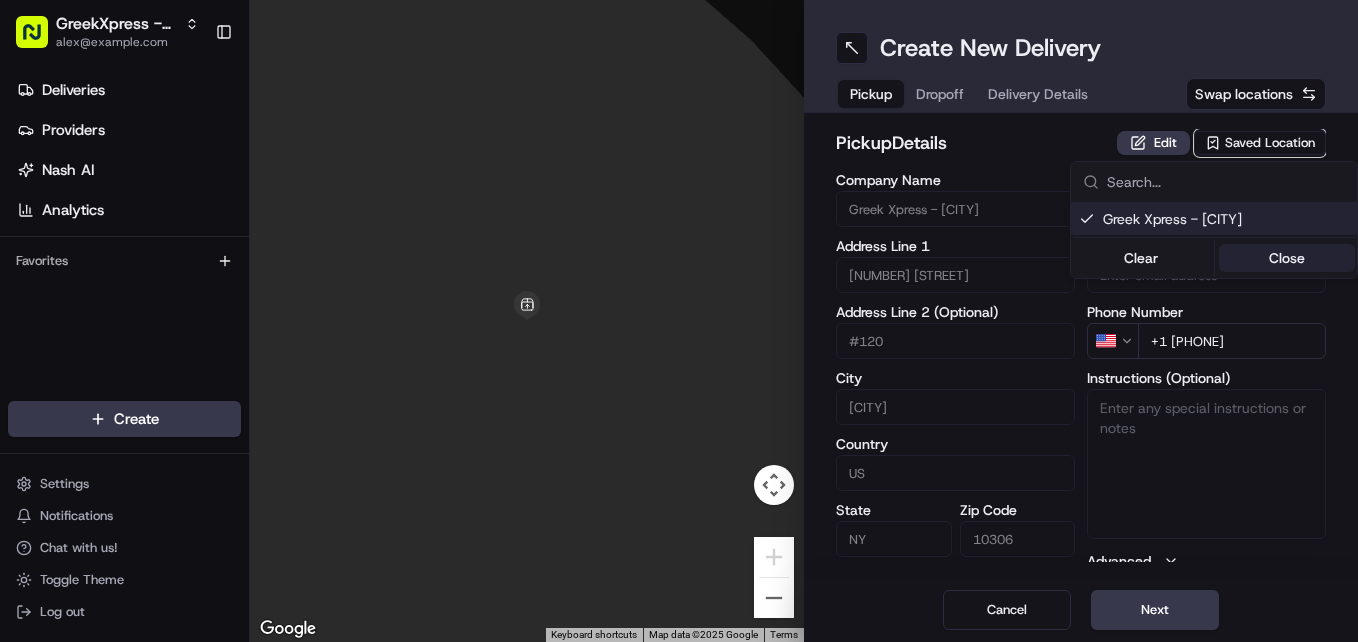 click on "Close" at bounding box center (1287, 258) 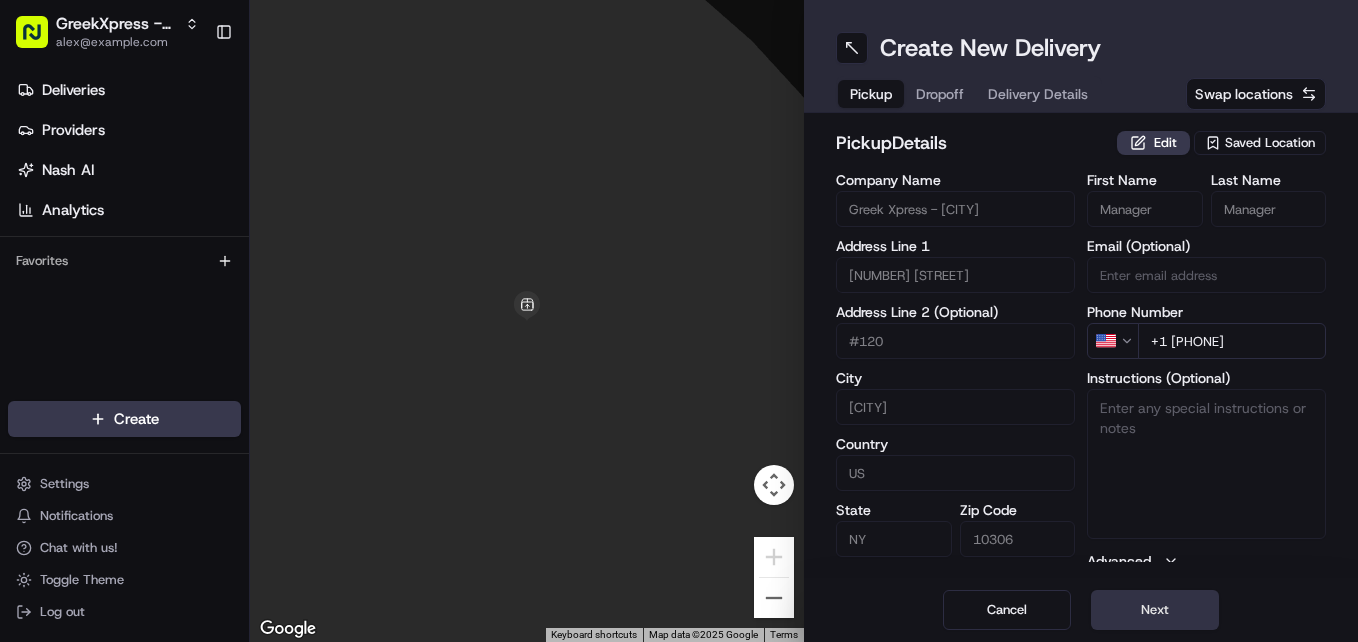 click on "Next" at bounding box center (1155, 610) 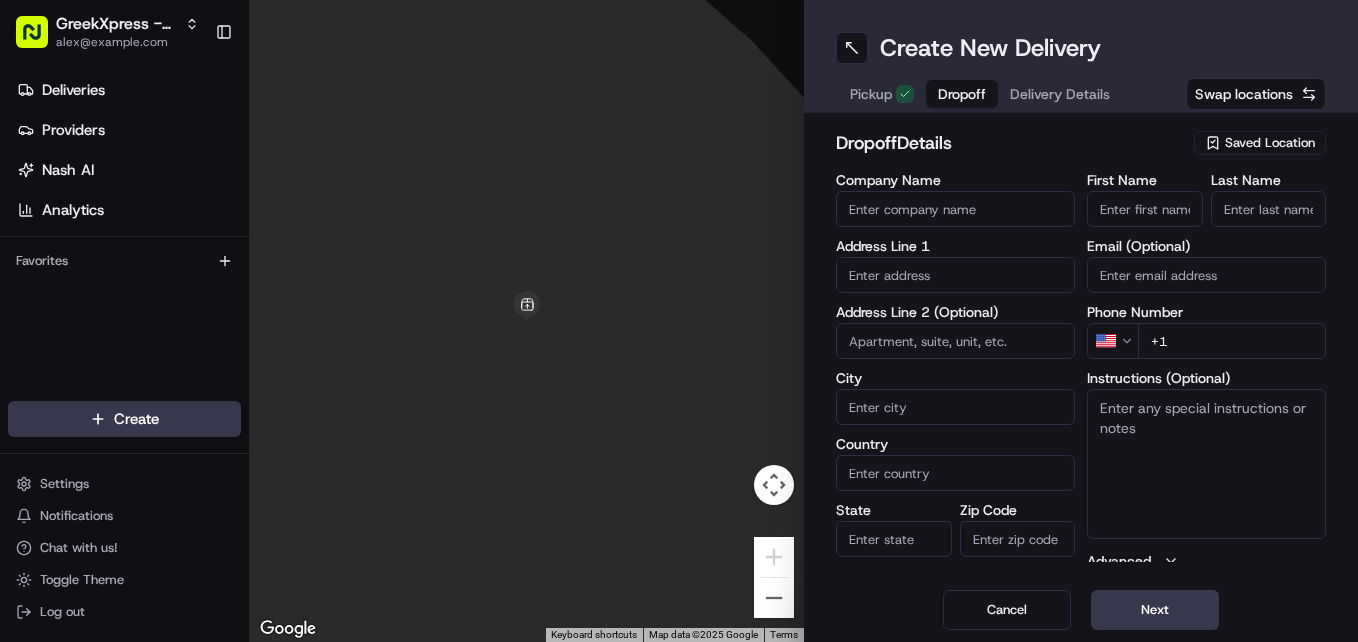 click on "First Name" at bounding box center (1145, 209) 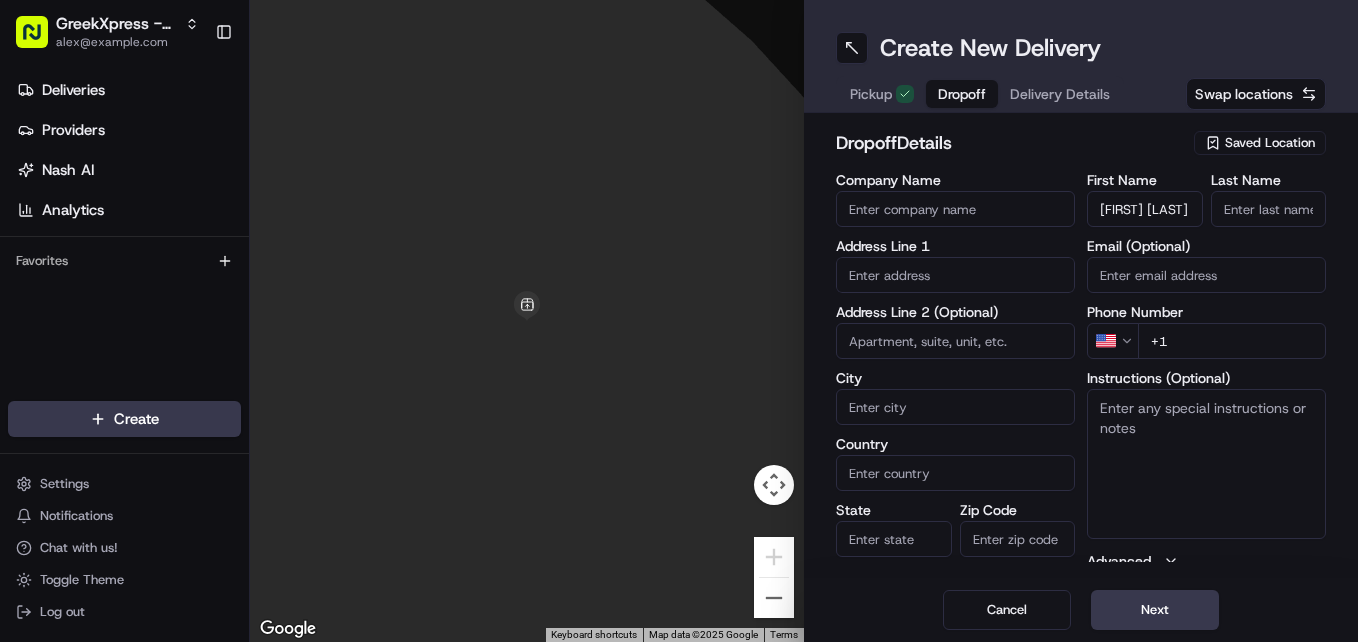 scroll, scrollTop: 0, scrollLeft: 0, axis: both 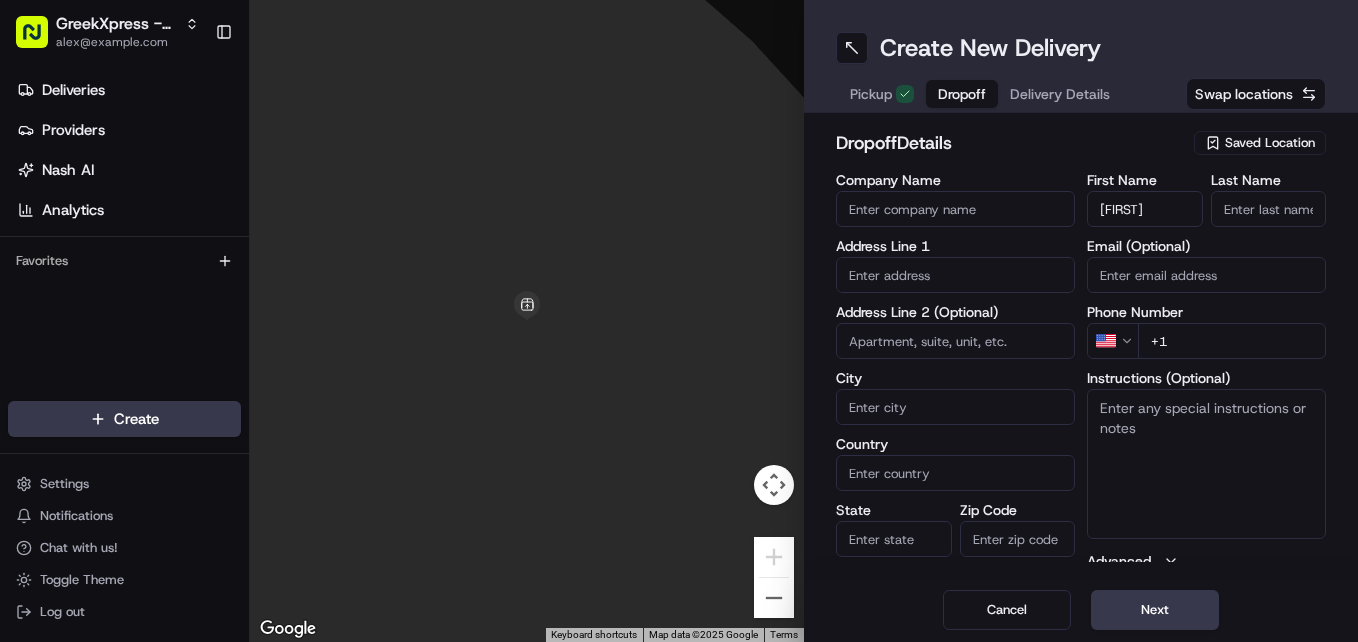 type on "d" 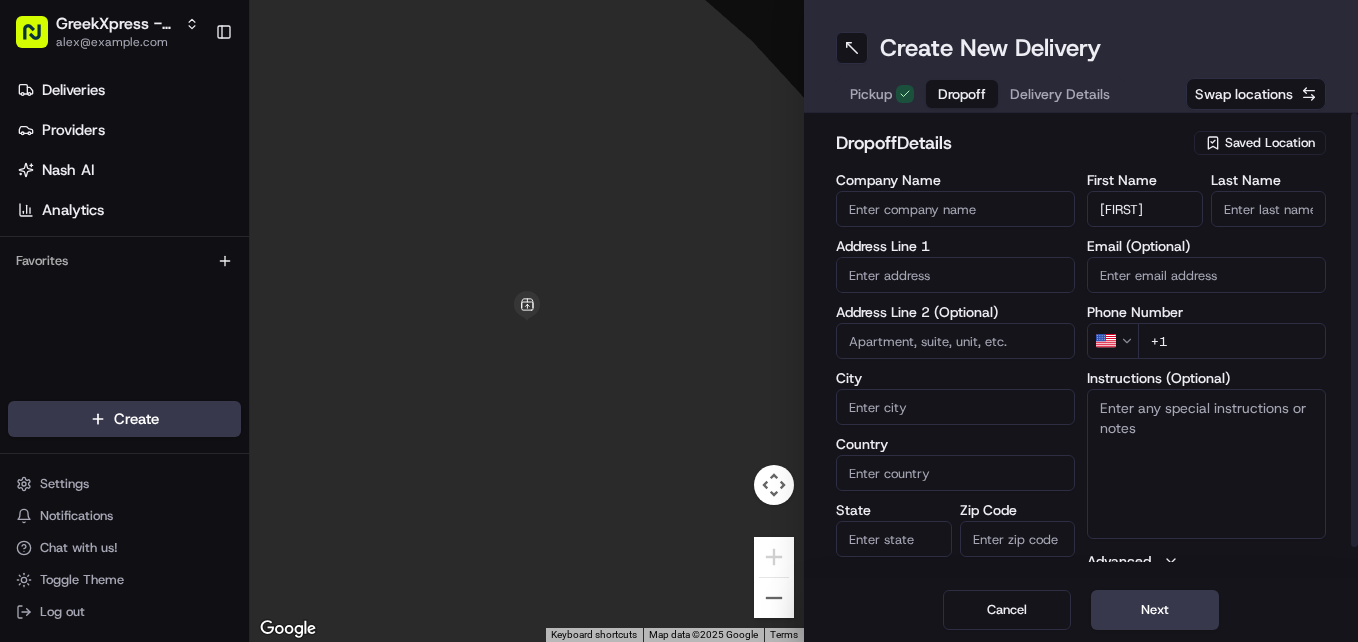 type on "[FIRST]" 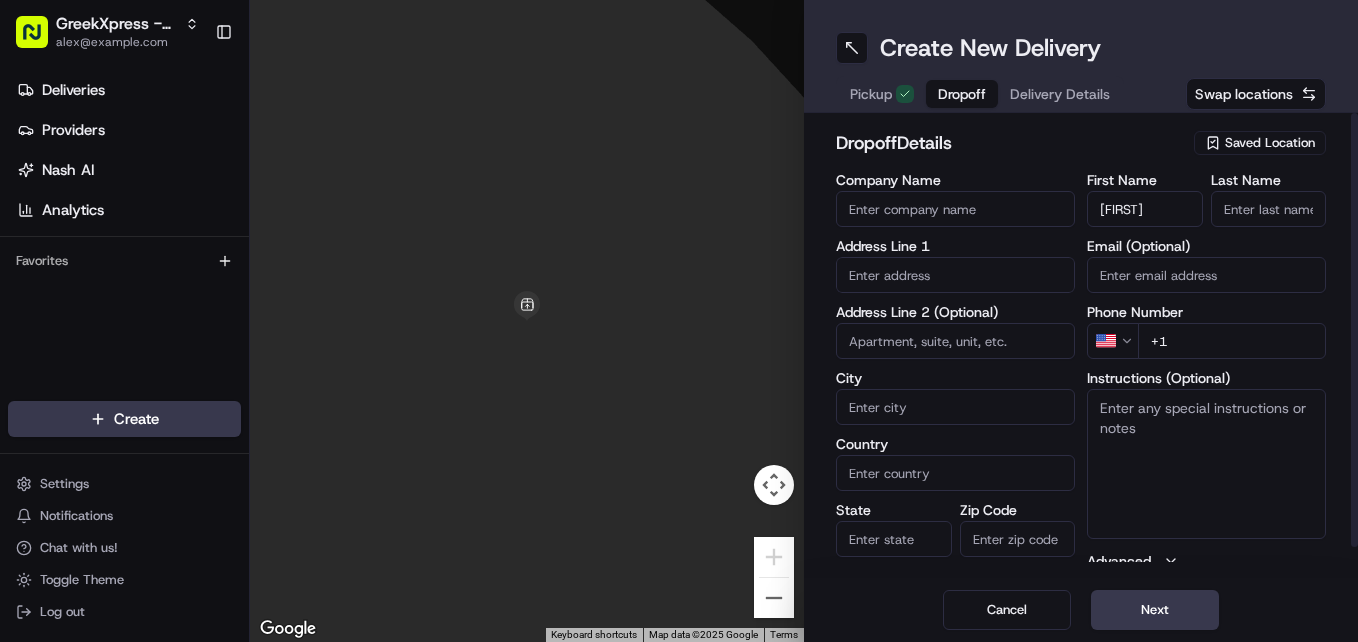 click on "Last Name" at bounding box center (1269, 209) 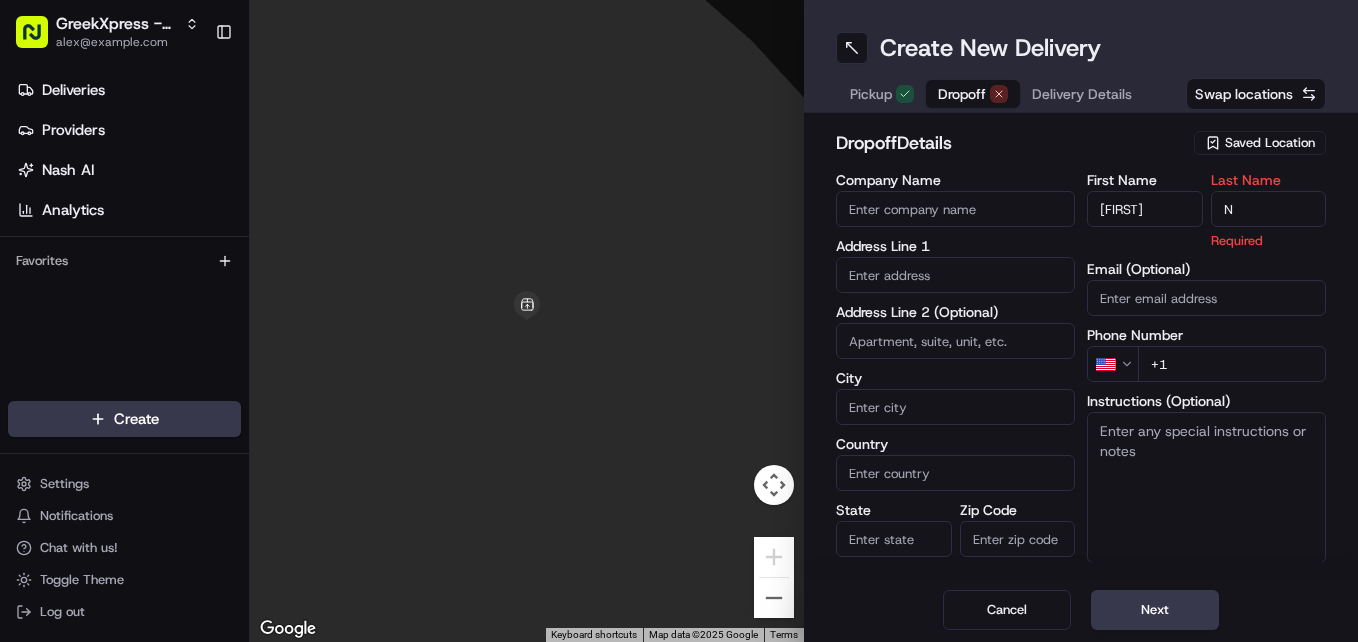 type on "N" 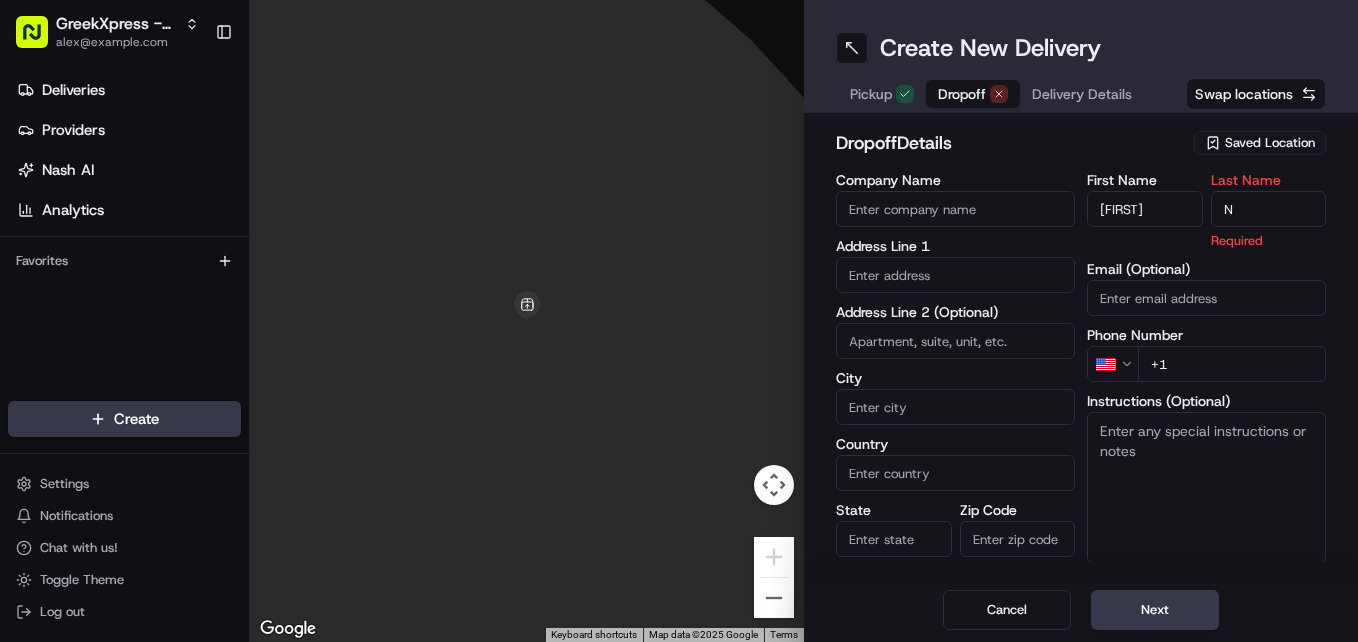 click on "Company Name" at bounding box center [955, 180] 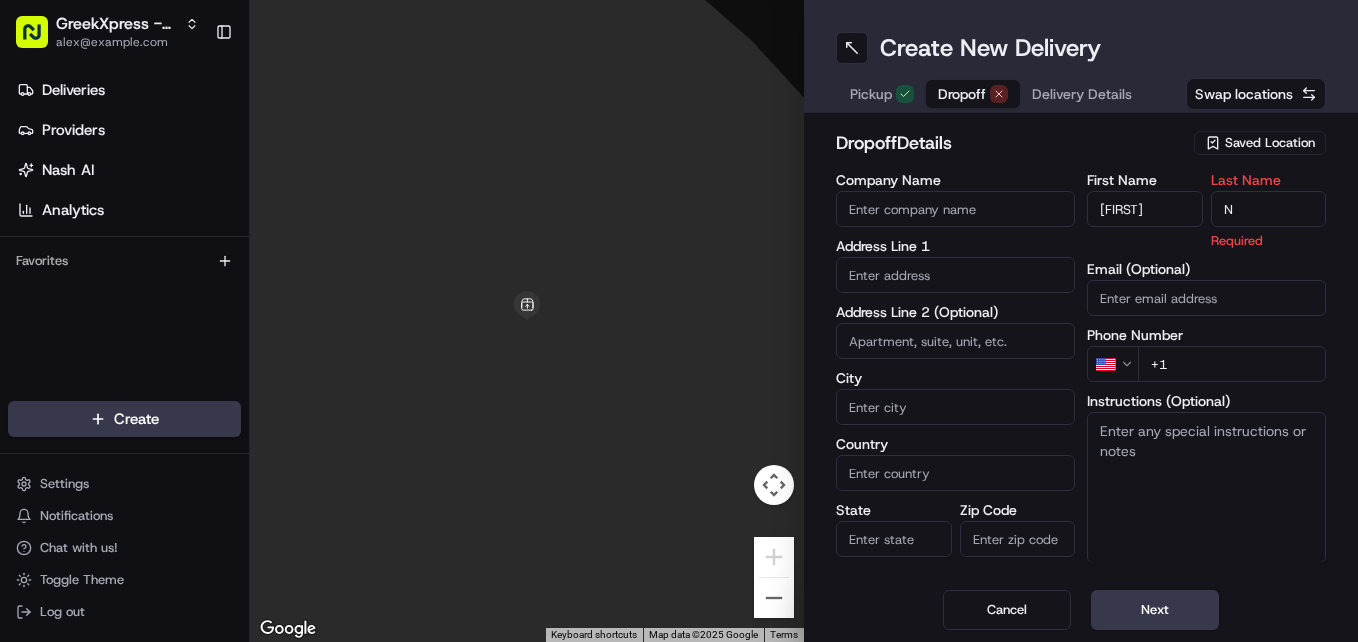click on "Company Name" at bounding box center [955, 209] 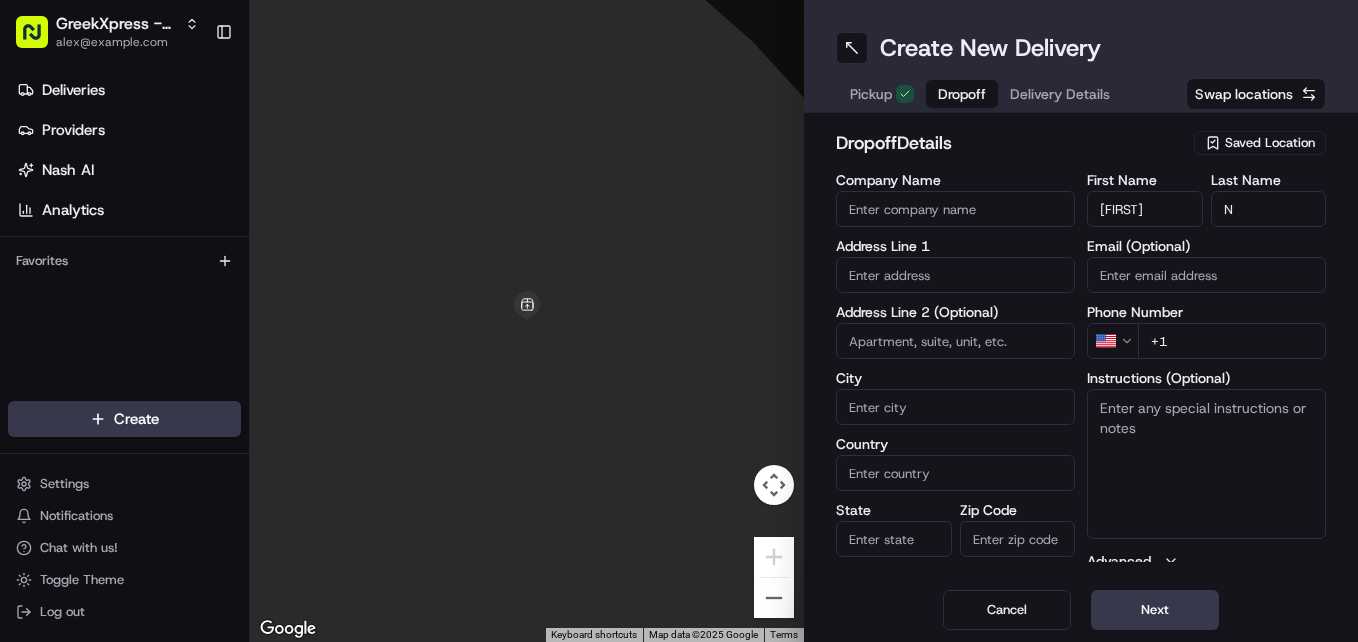 click at bounding box center (955, 275) 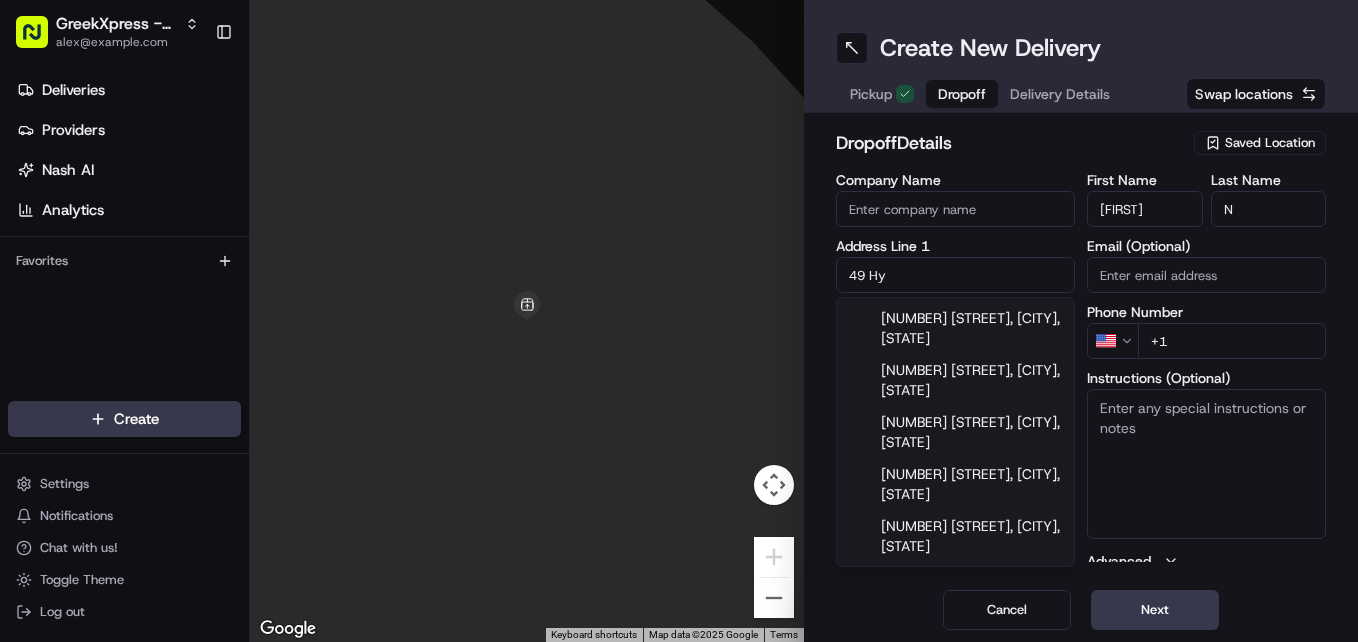 click on "[NUMBER] [STREET], [CITY], [STATE]" at bounding box center [955, 380] 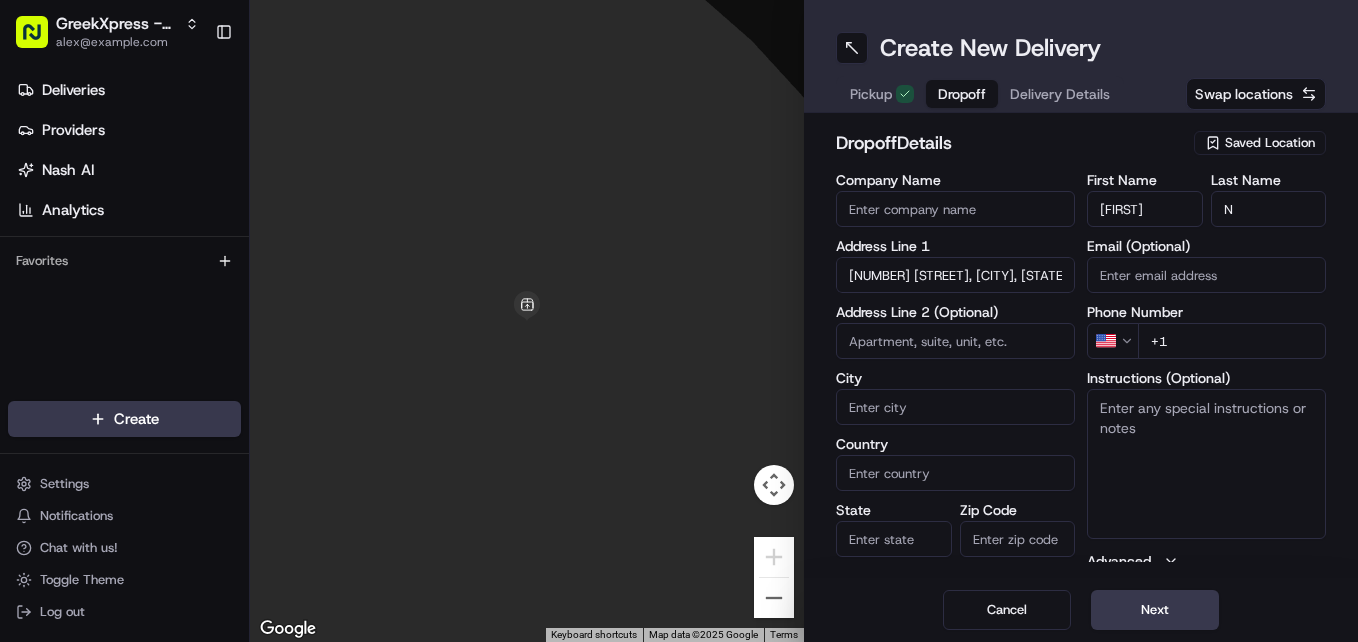 type on "[NUMBER] [STREET], [CITY], [STATE] [POSTAL_CODE], [COUNTRY]" 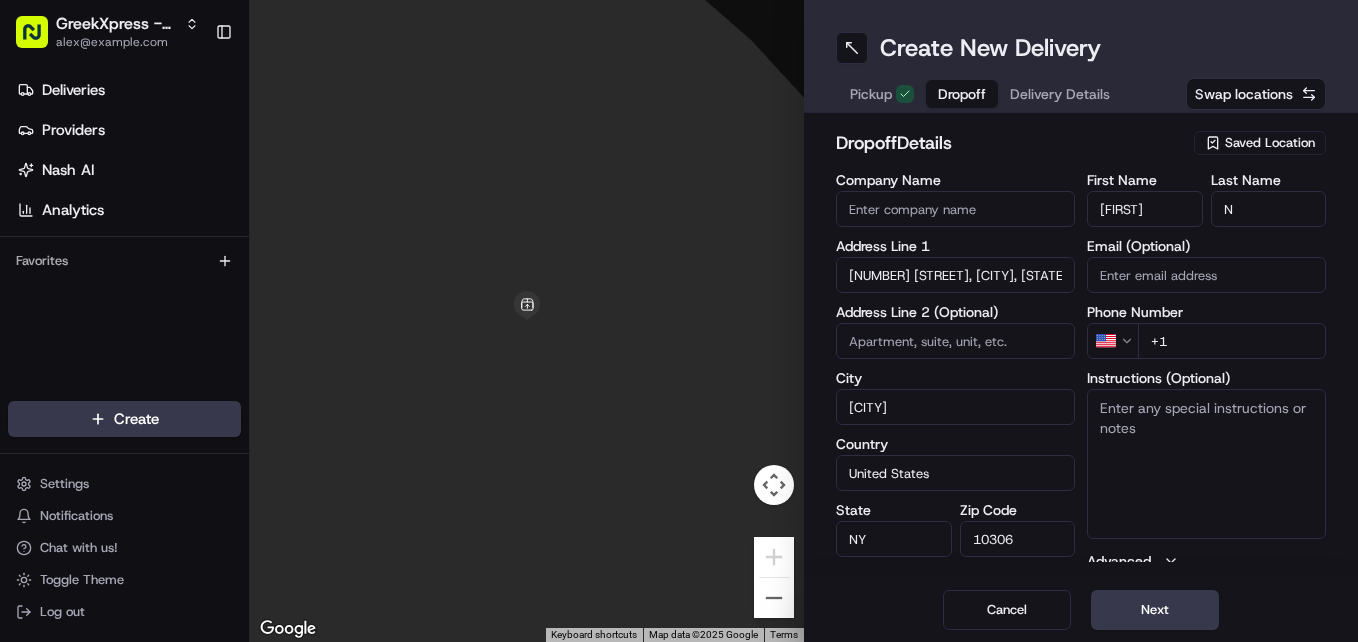 type on "[NUMBER] [STREET]" 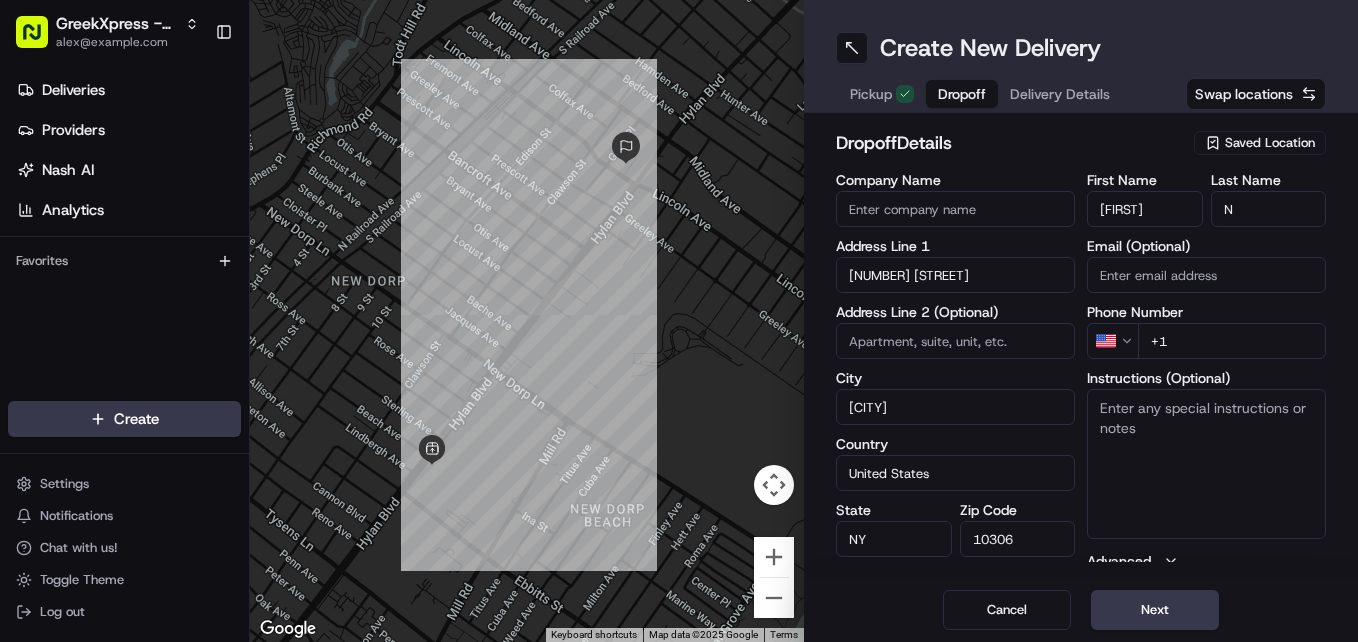 click on "+1" at bounding box center (1232, 341) 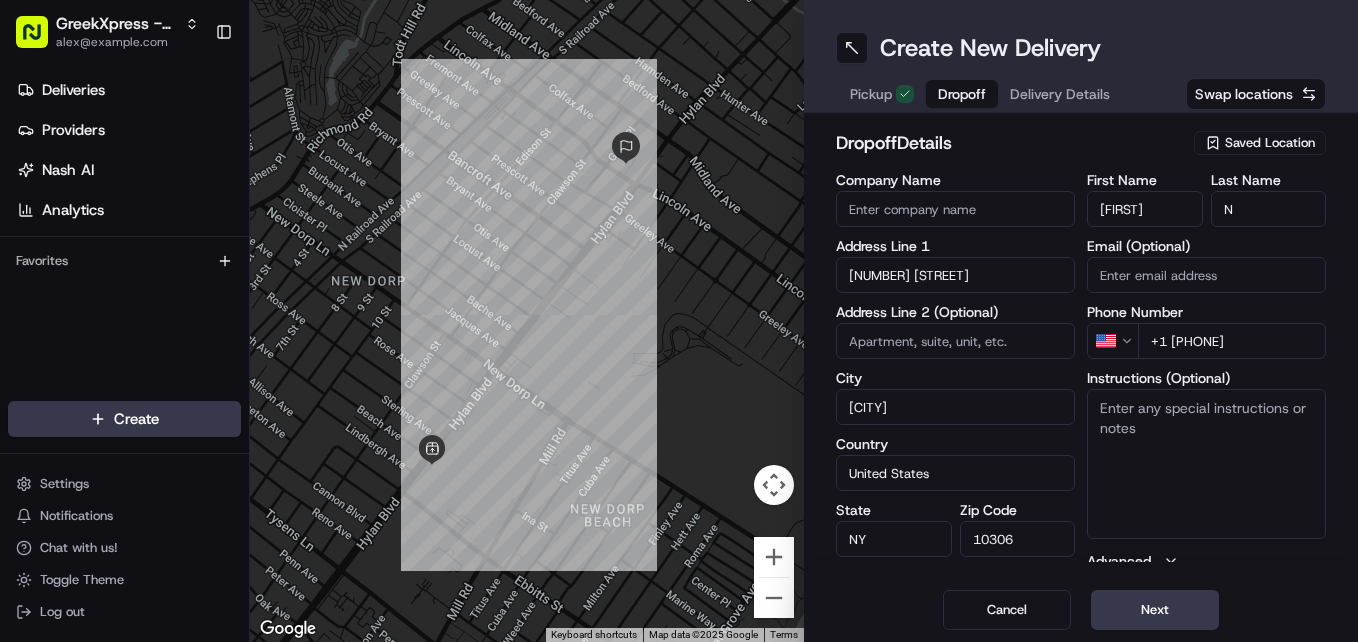 type on "+1 [PHONE]" 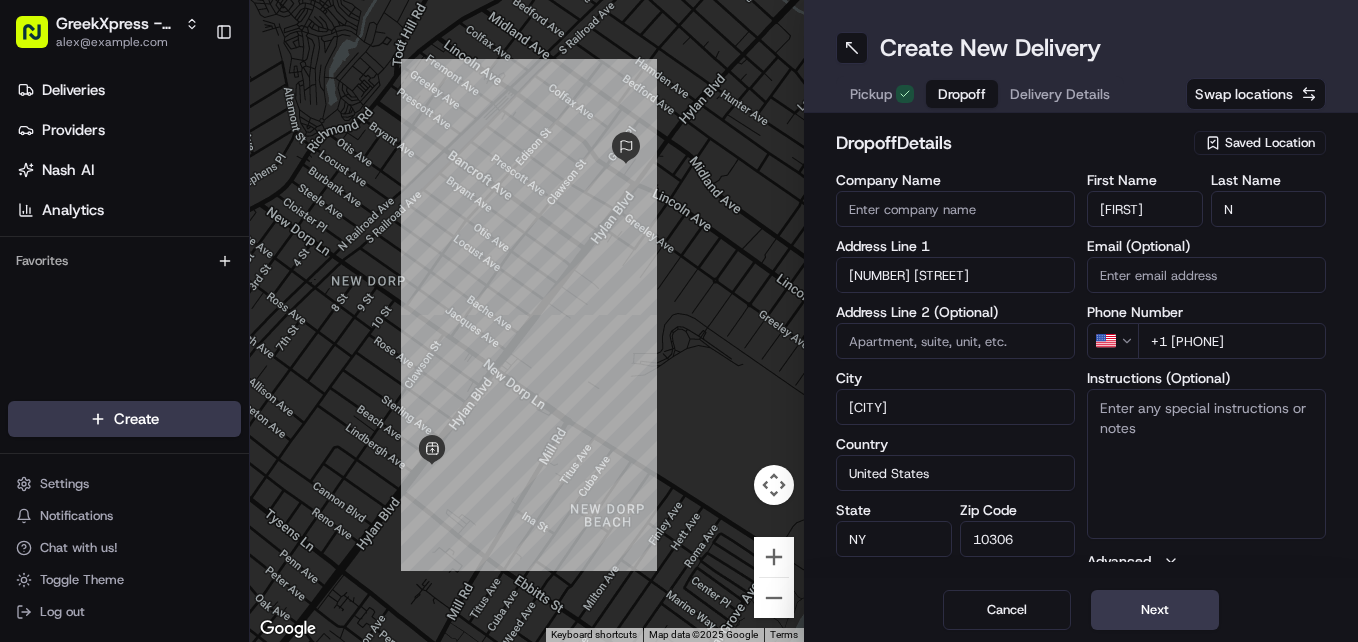 click on "Instructions (Optional)" at bounding box center (1206, 464) 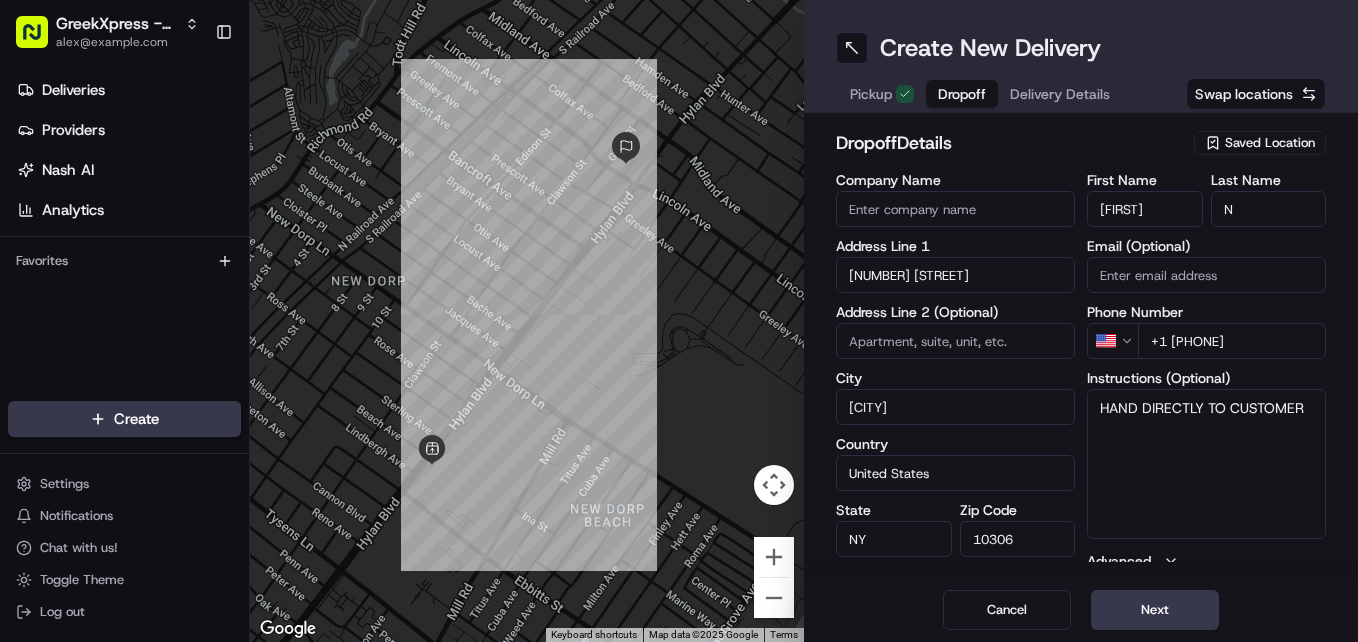 click on "dropoff Details Saved Location Company Name Address Line 1 [NUMBER] [STREET] Address Line 2 (Optional) City [CITY] Country United States State NY Zip Code 10306 Save this Location First Name [FIRST] Last Name [LAST] Email (Optional) Phone Number US +1 [PHONE] Instructions (Optional) HAND DIRECTLY TO CUSTOMER Advanced" at bounding box center (1081, 345) 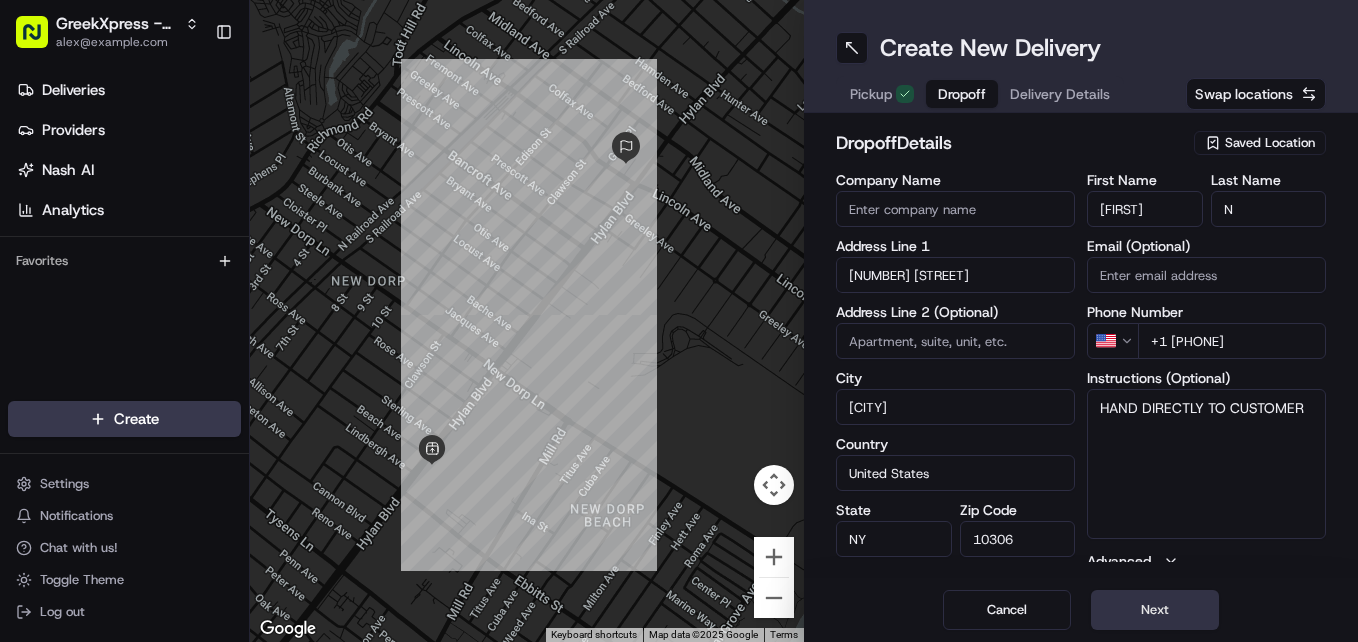click on "Next" at bounding box center [1155, 610] 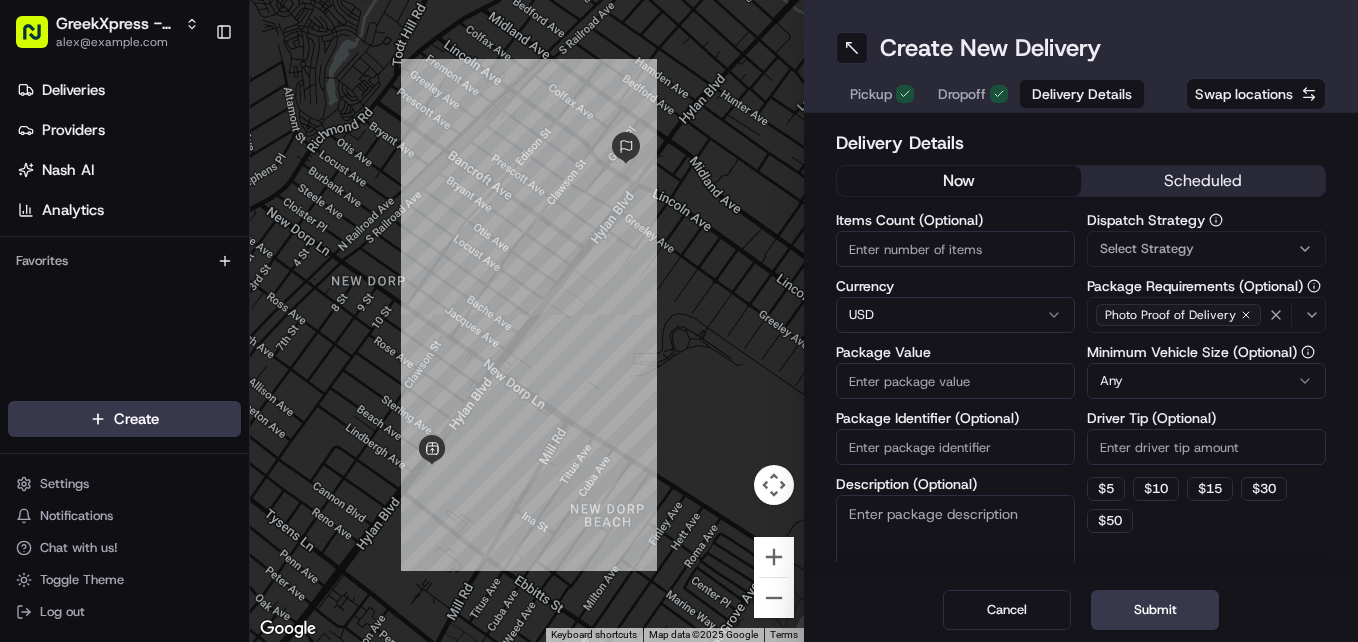 click on "Package Value" at bounding box center [955, 381] 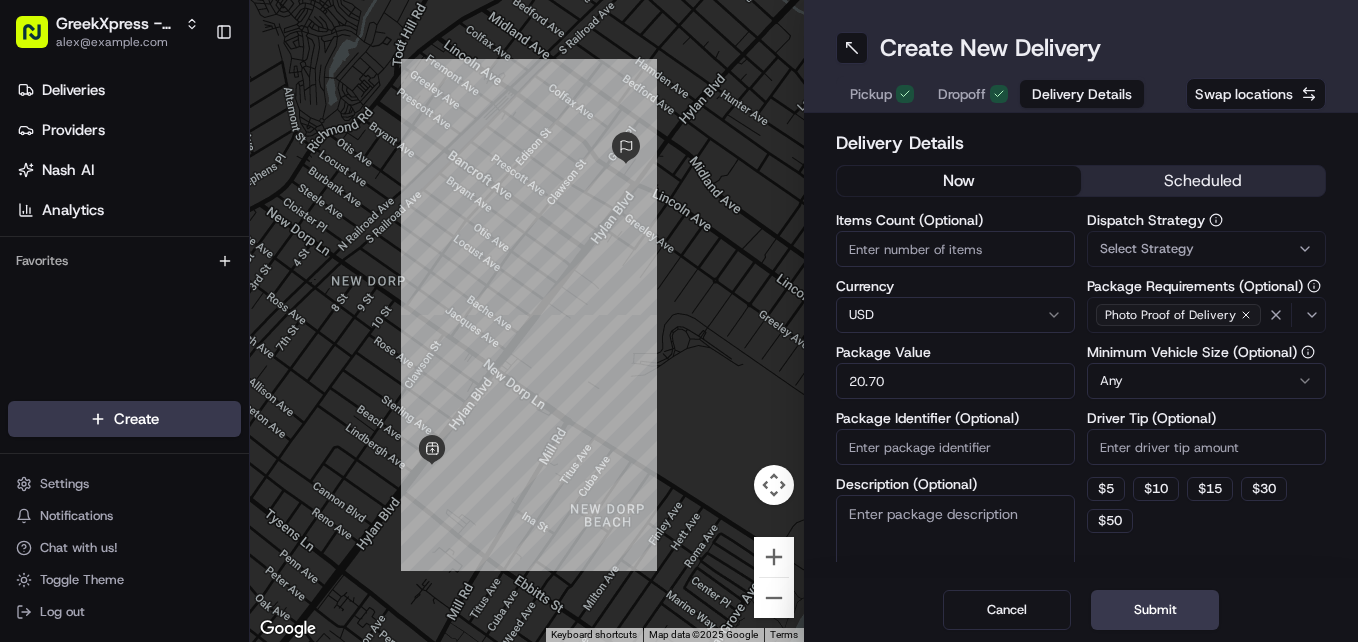 type on "20.70" 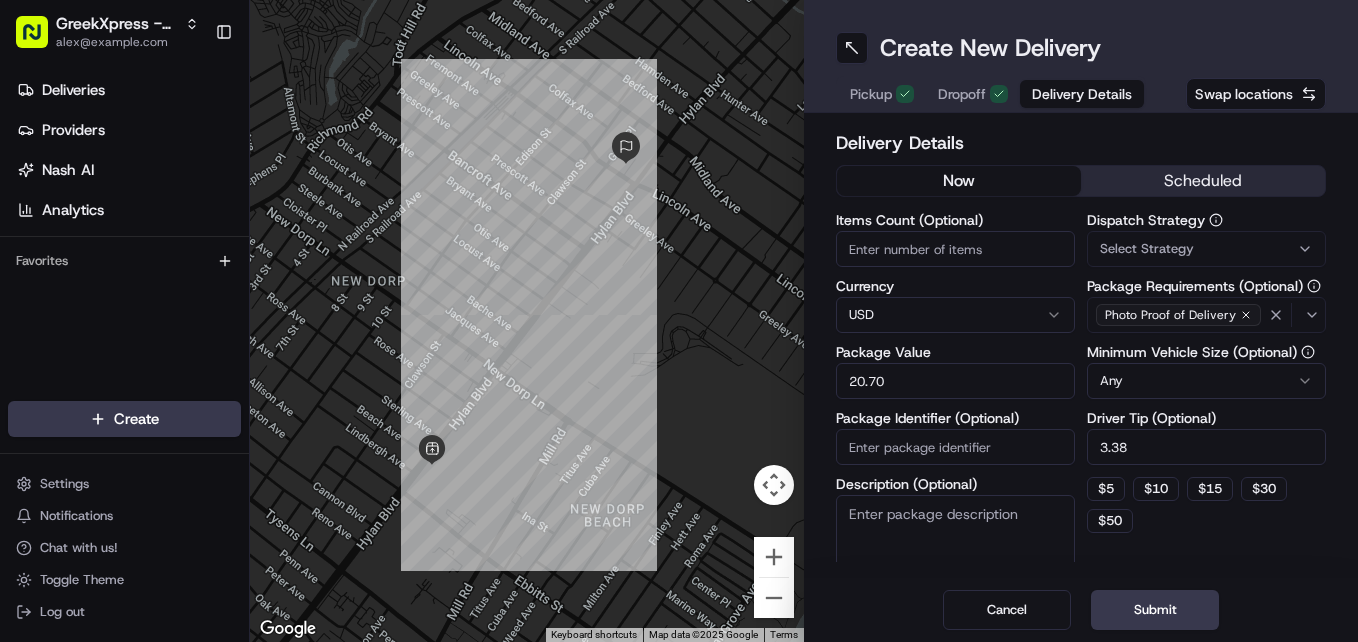 type on "3.38" 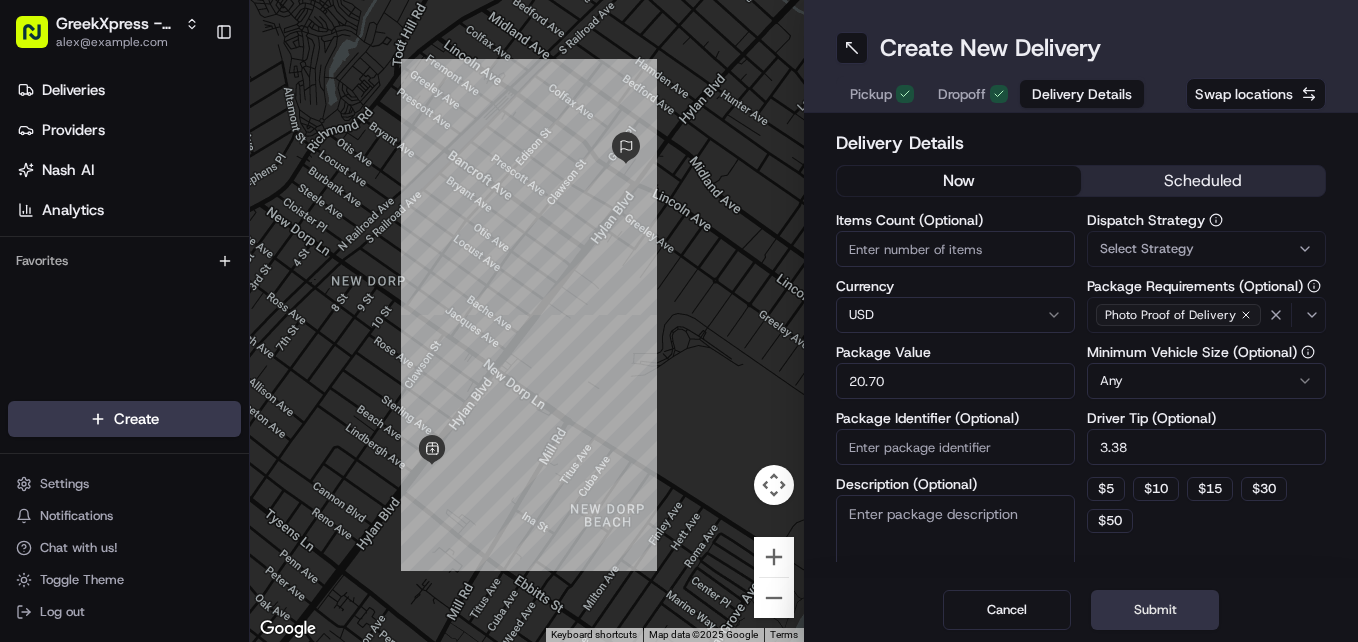 click on "Submit" at bounding box center (1155, 610) 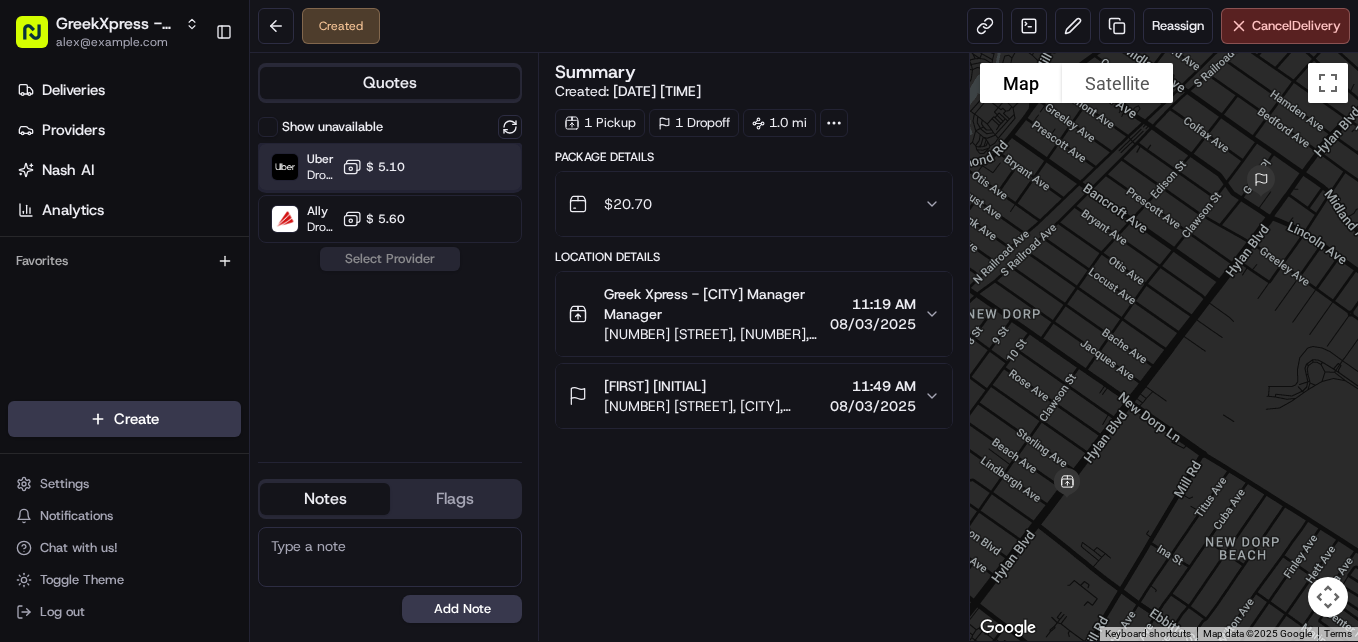 click at bounding box center (461, 167) 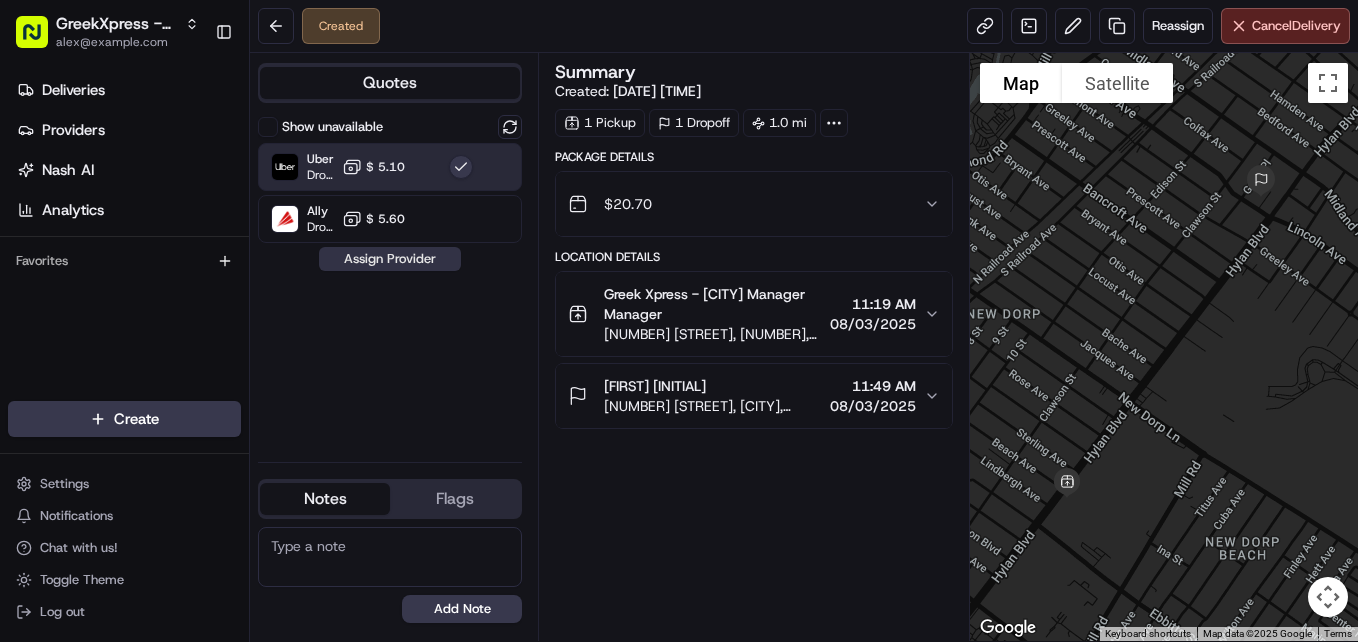 click on "Assign Provider" at bounding box center [390, 259] 